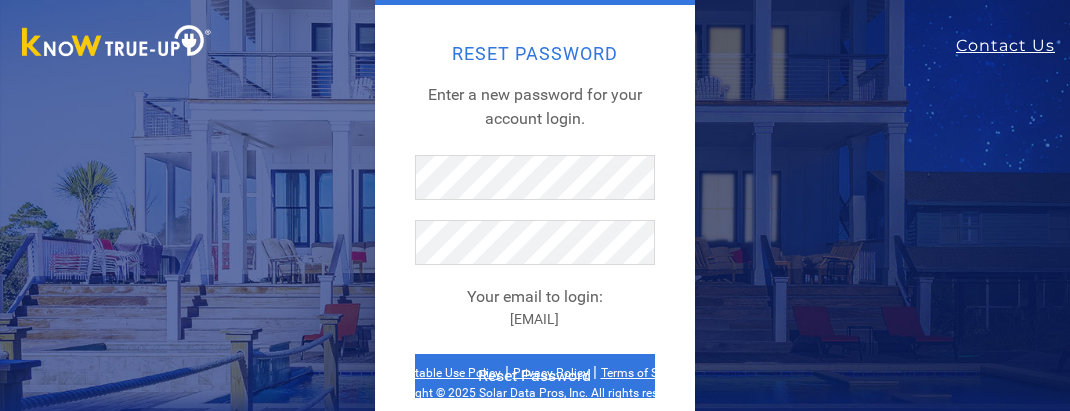 scroll, scrollTop: 0, scrollLeft: 0, axis: both 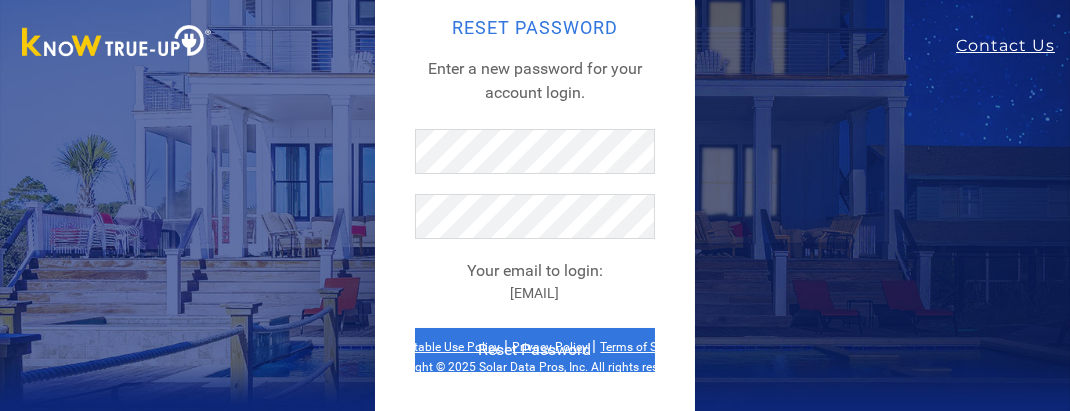 click on "Reset Password
Enter a new password for your account login.
Your email to login:
acedwards7449@yahoo.com
Reset Password" at bounding box center (535, 195) 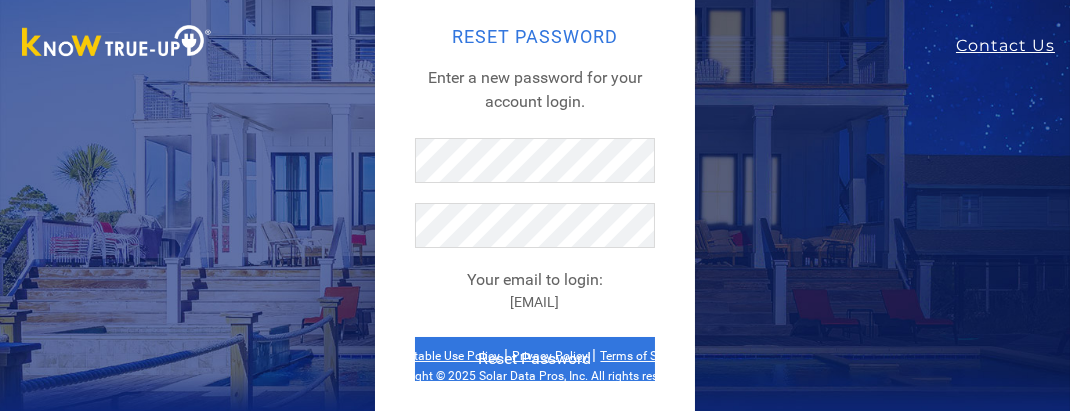scroll, scrollTop: 26, scrollLeft: 0, axis: vertical 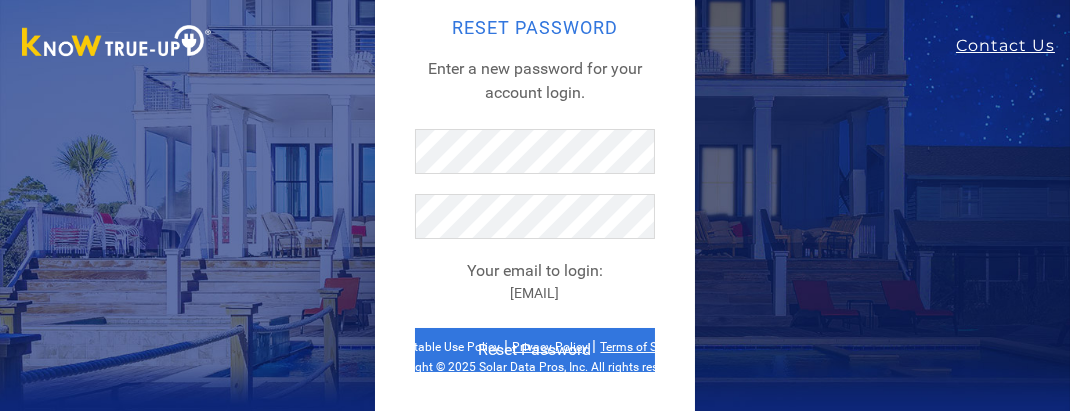 click on "Acceptable Use Policy" at bounding box center (441, 347) 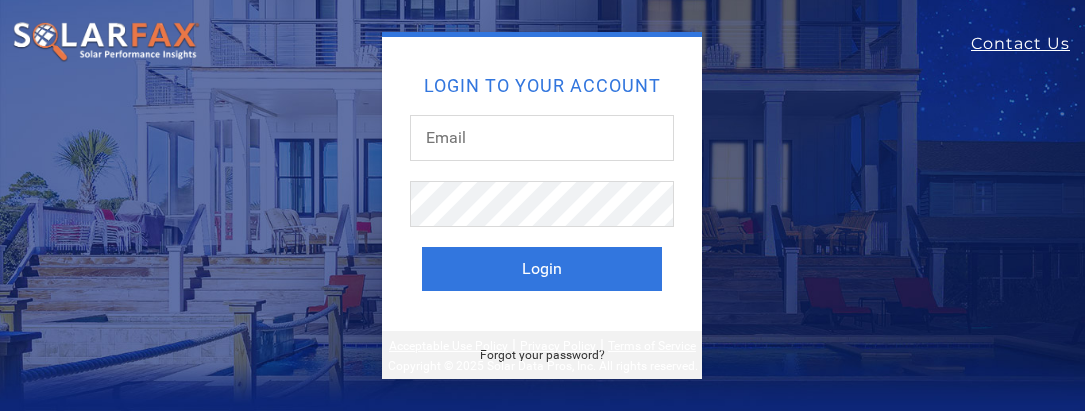 scroll, scrollTop: 0, scrollLeft: 0, axis: both 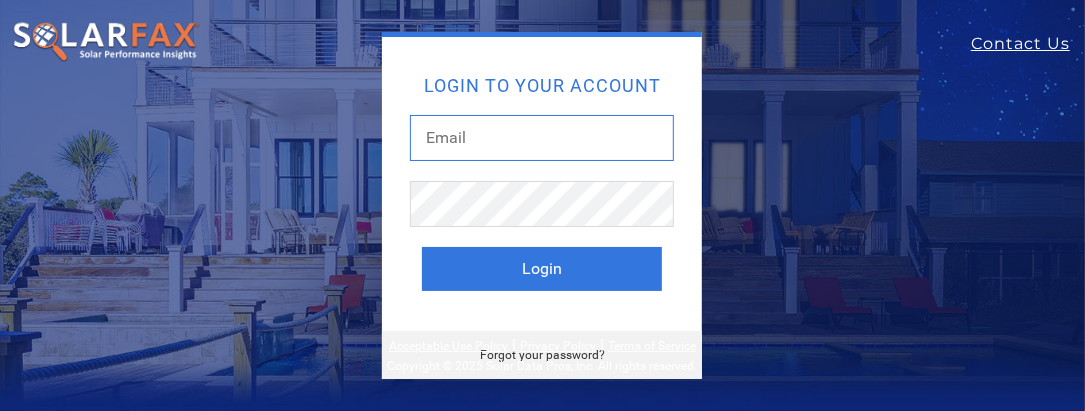 click at bounding box center [542, 138] 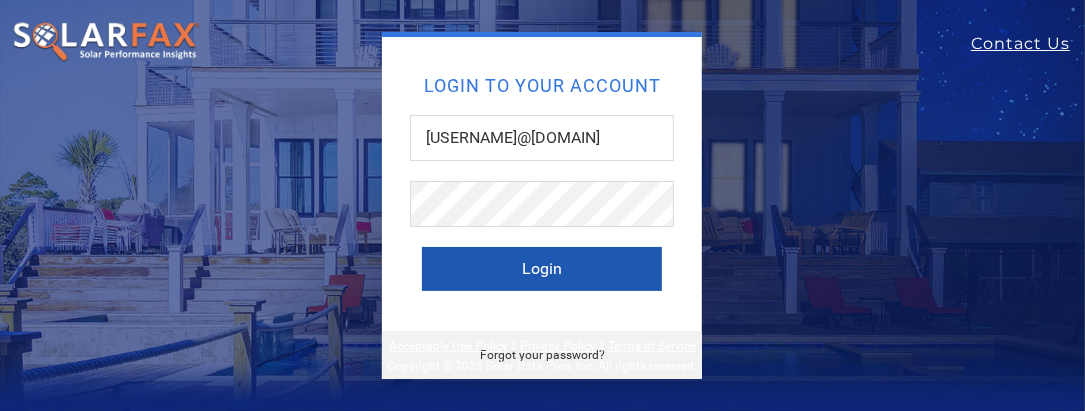 click on "Login" at bounding box center (542, 269) 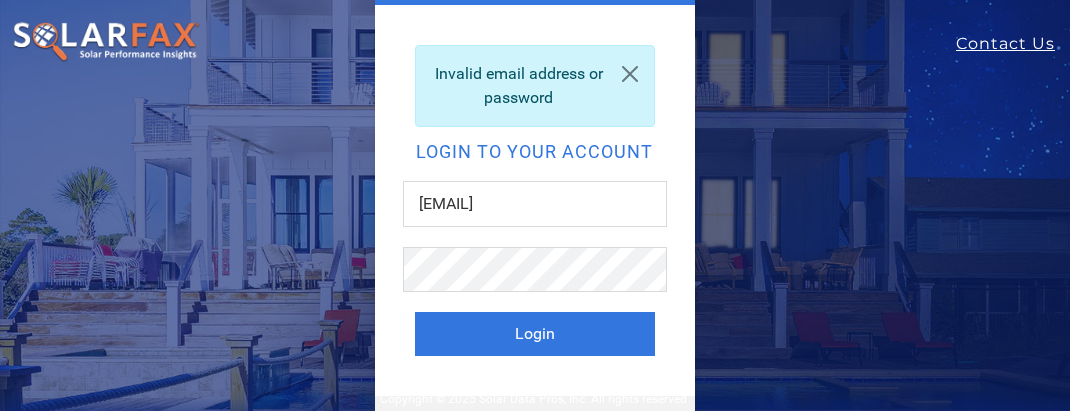 scroll, scrollTop: 0, scrollLeft: 0, axis: both 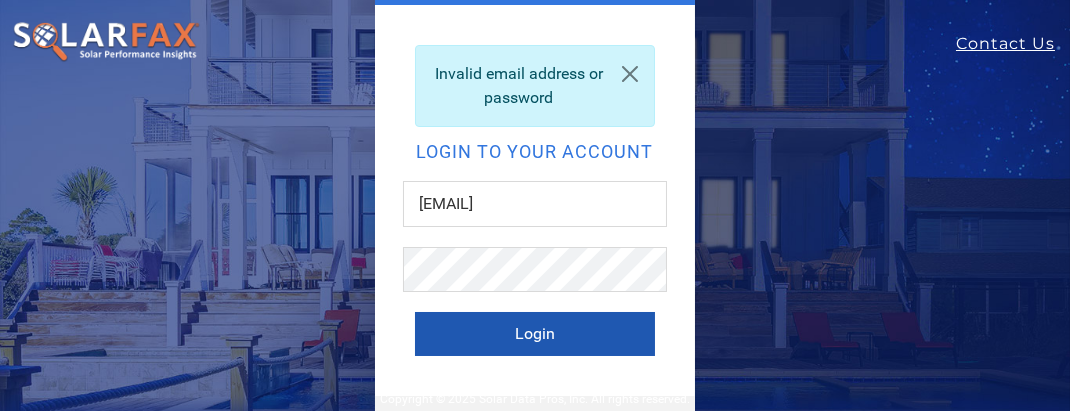 click on "Login" at bounding box center (535, 334) 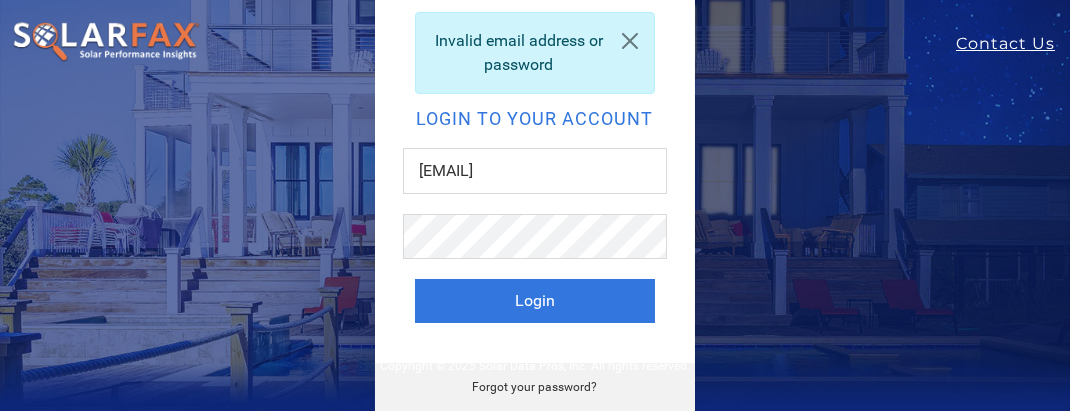 scroll, scrollTop: 0, scrollLeft: 0, axis: both 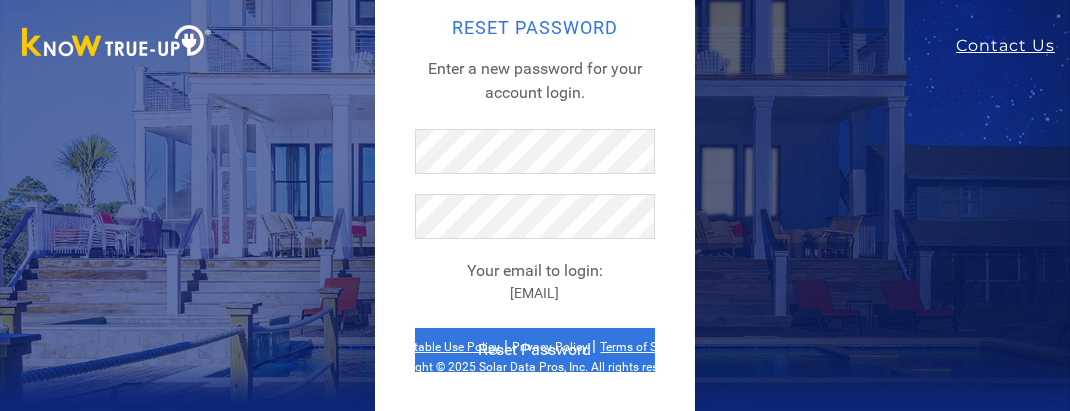 click on "Privacy Policy" at bounding box center (551, 347) 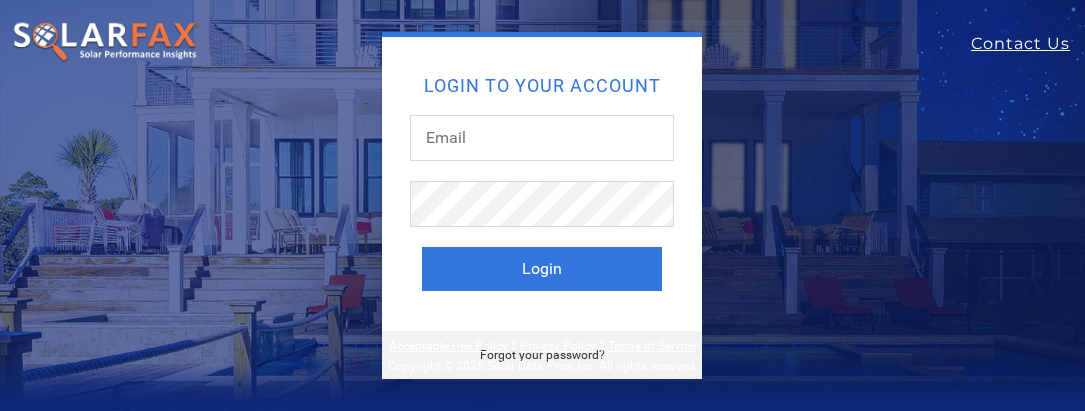 scroll, scrollTop: 0, scrollLeft: 0, axis: both 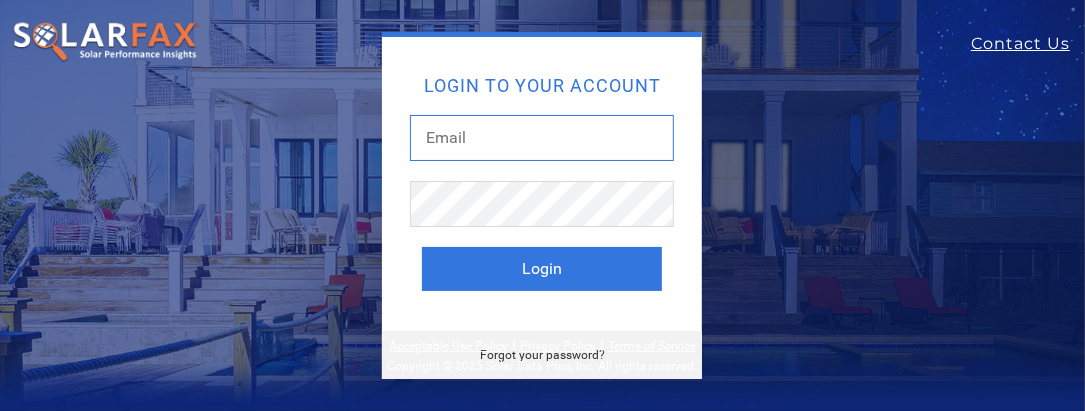 click at bounding box center (542, 138) 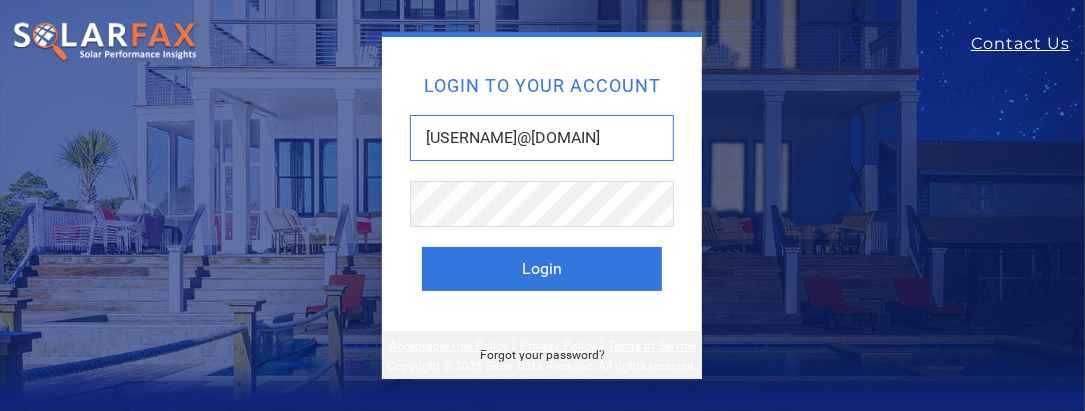type on "[USERNAME]@[DOMAIN]" 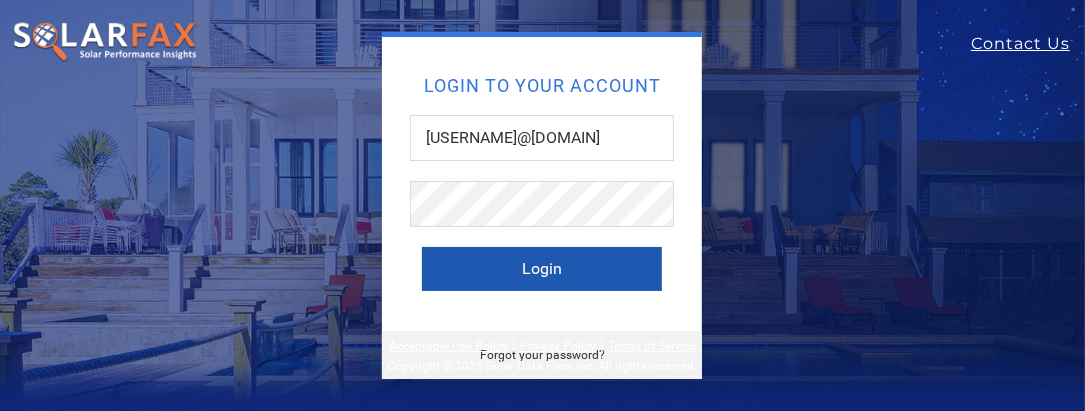 click on "Login" at bounding box center [542, 269] 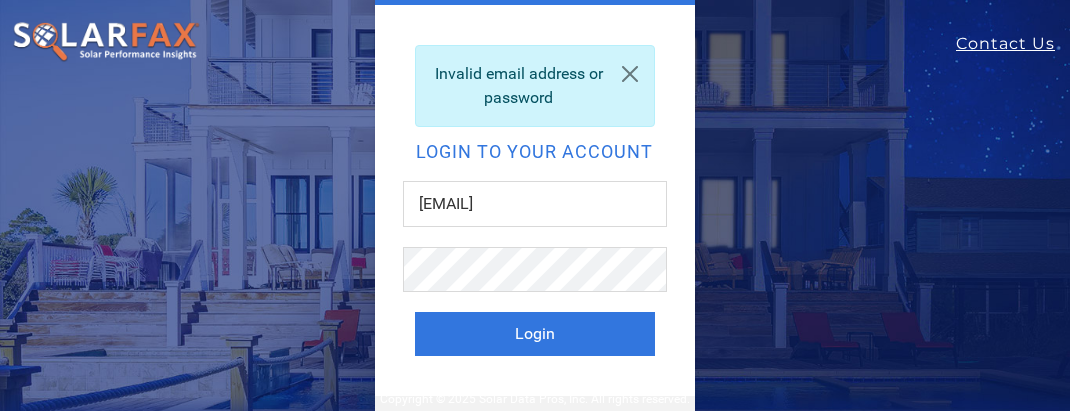 scroll, scrollTop: 0, scrollLeft: 0, axis: both 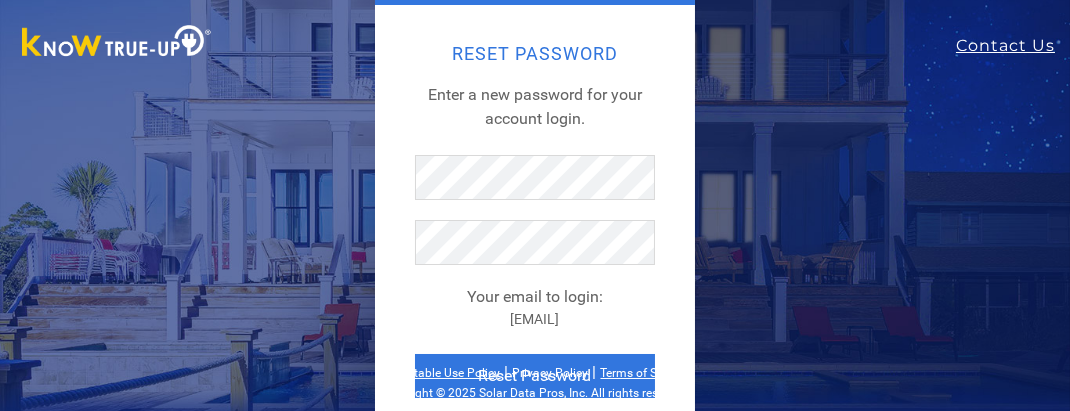 click on "Privacy Policy" at bounding box center [551, 373] 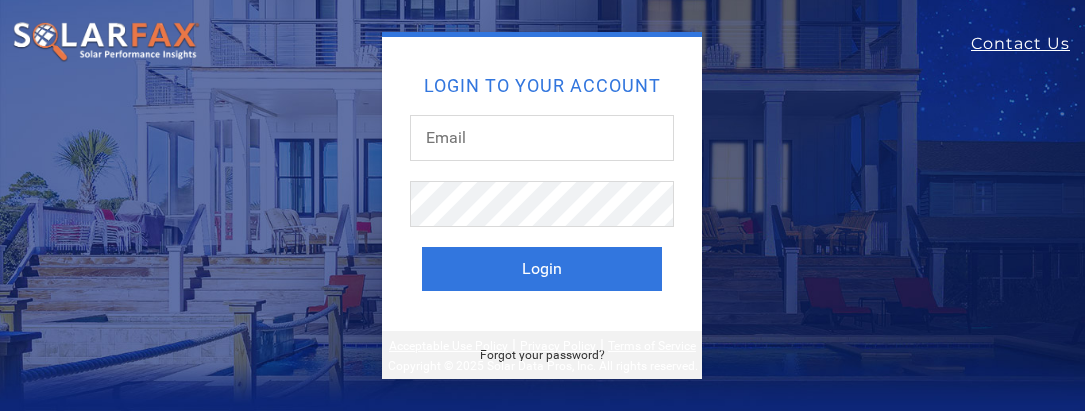 scroll, scrollTop: 0, scrollLeft: 0, axis: both 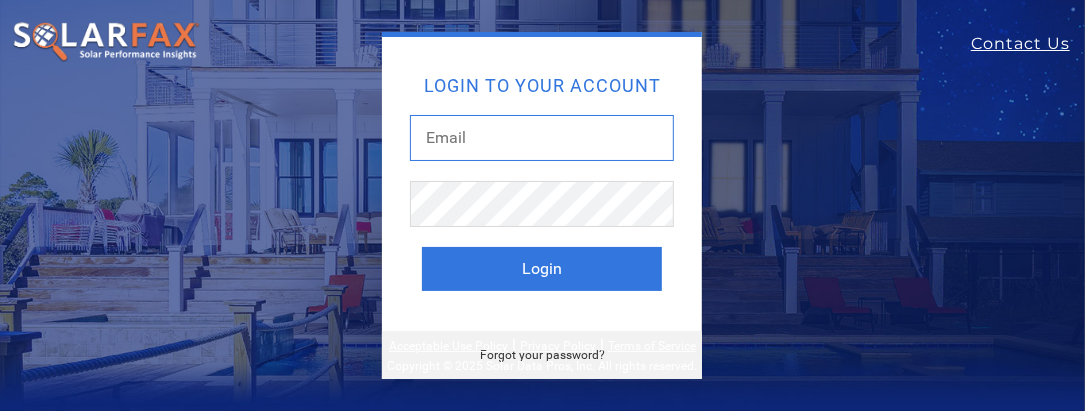 click at bounding box center (542, 138) 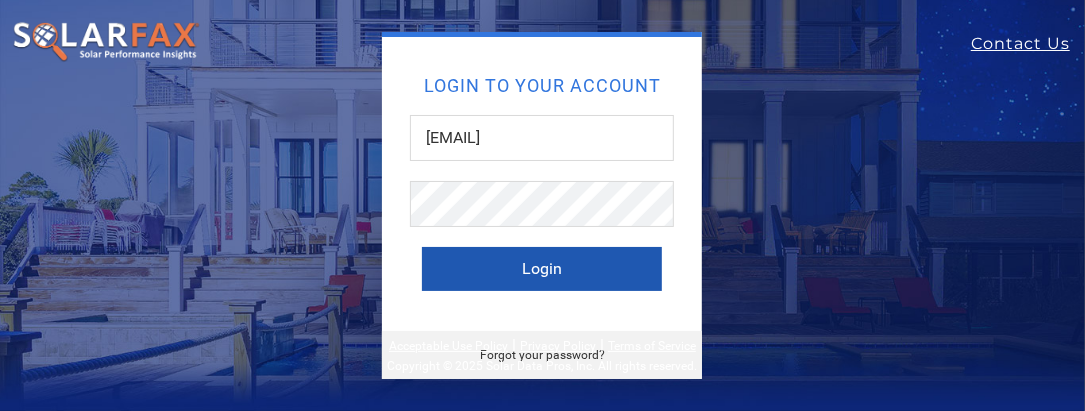 click on "Login" at bounding box center [542, 269] 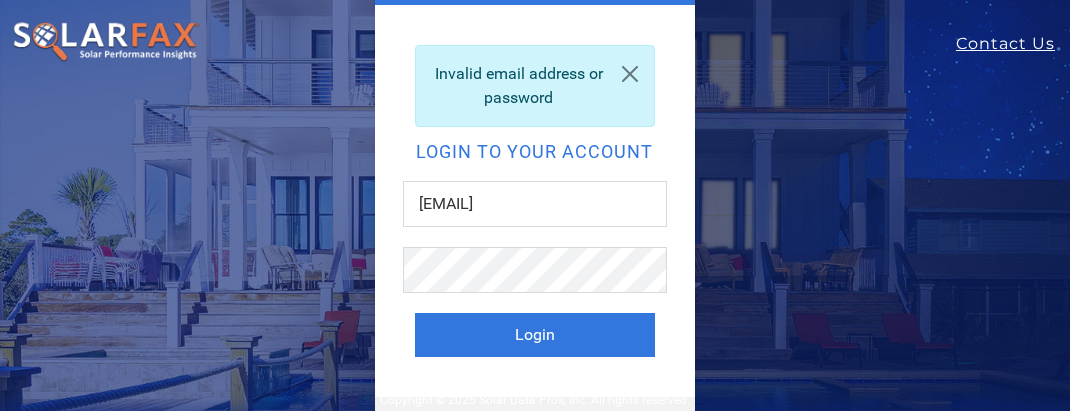 scroll, scrollTop: 0, scrollLeft: 0, axis: both 